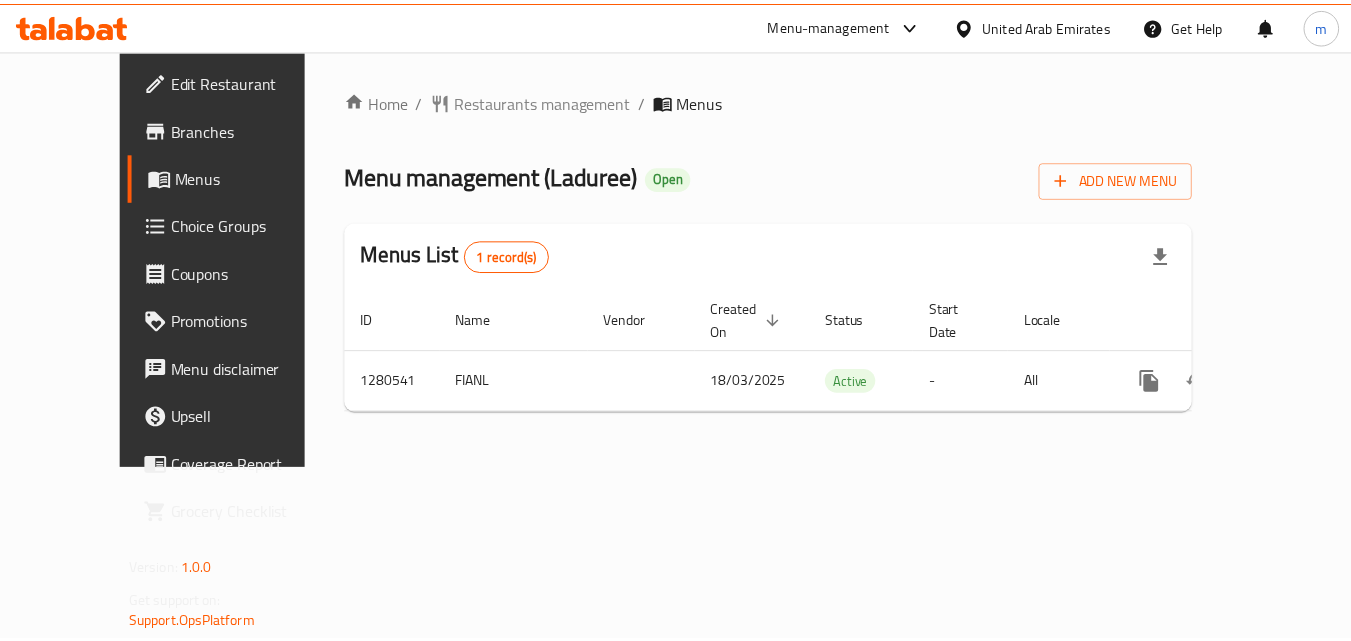 scroll, scrollTop: 0, scrollLeft: 0, axis: both 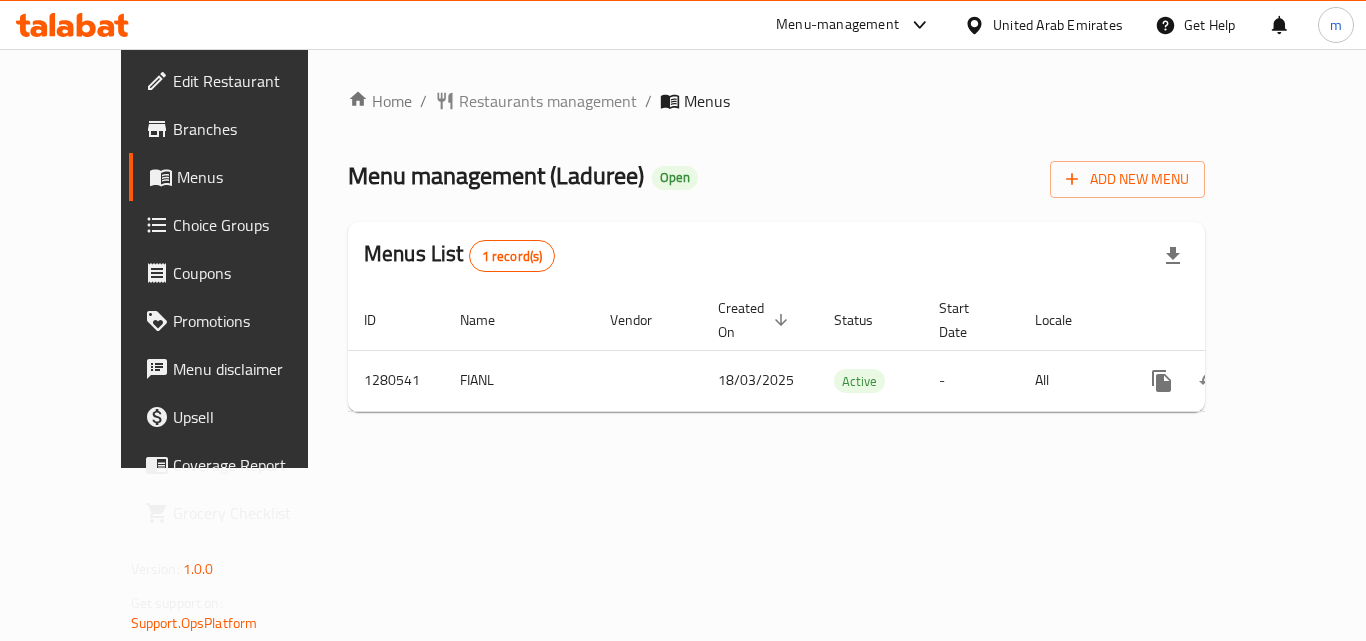 click on "United Arab Emirates" at bounding box center (1043, 25) 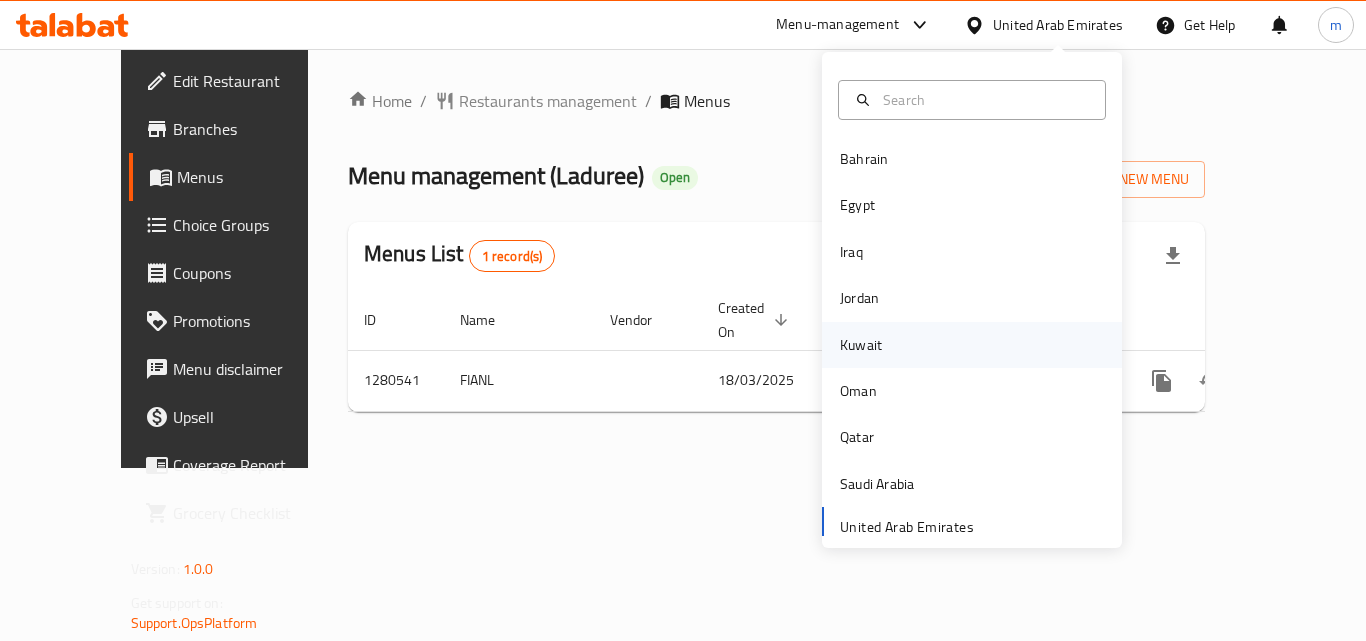 click on "Kuwait" at bounding box center (861, 345) 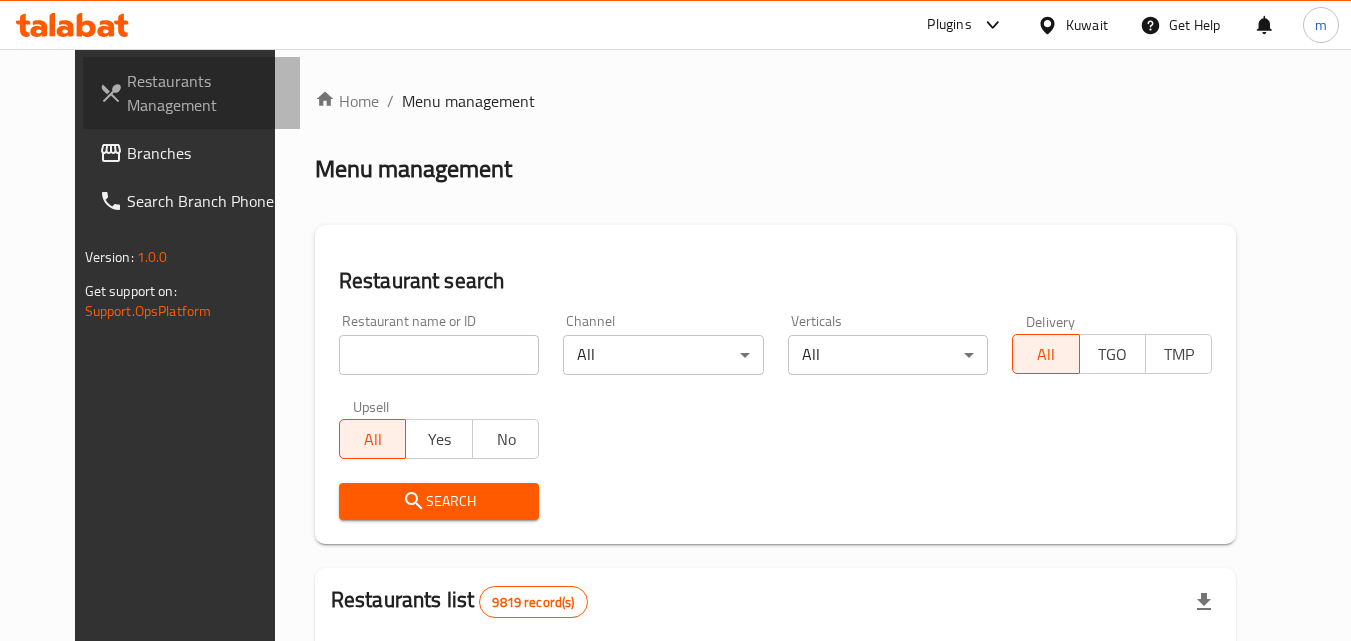 click on "Restaurants Management" at bounding box center (206, 93) 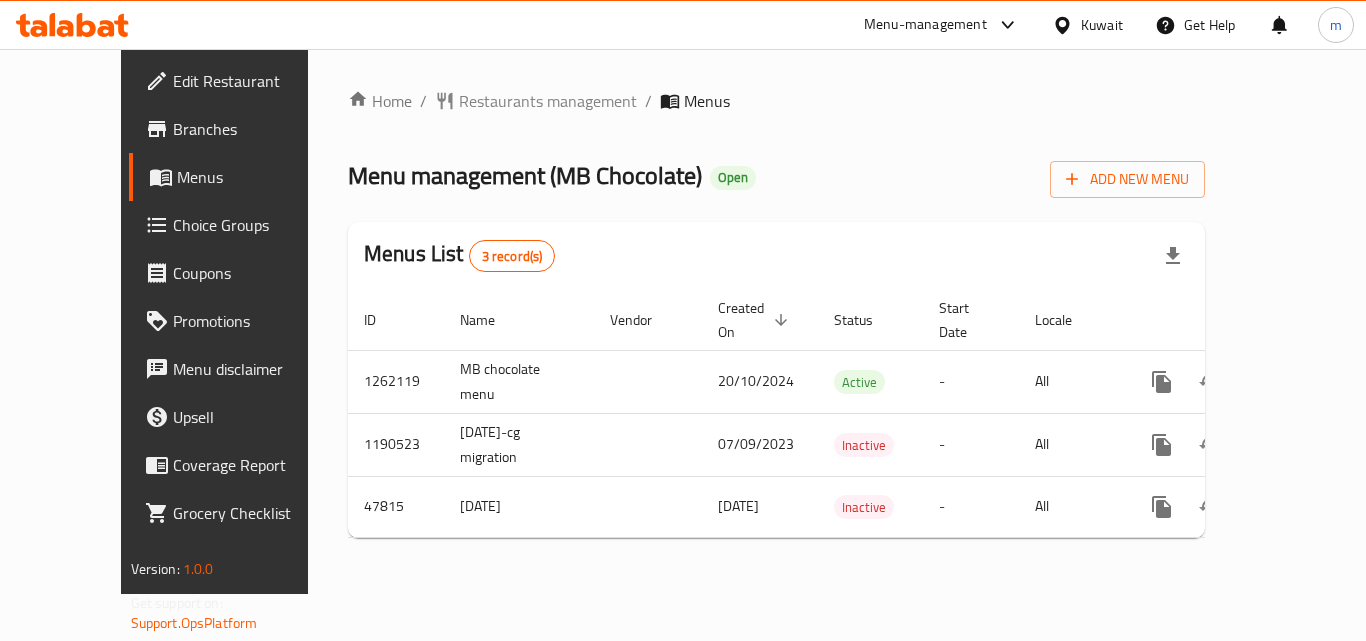 scroll, scrollTop: 0, scrollLeft: 0, axis: both 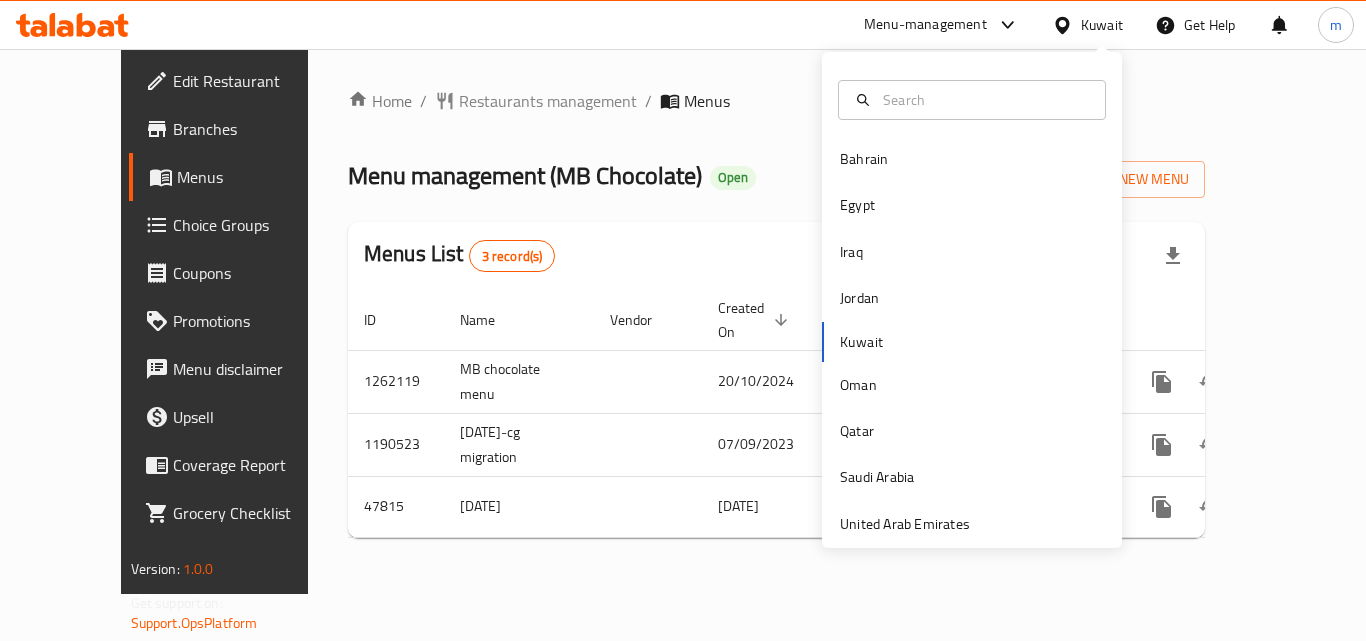 click on "Bahrain Egypt Iraq Jordan Kuwait Oman Qatar Saudi Arabia United Arab Emirates" at bounding box center (972, 341) 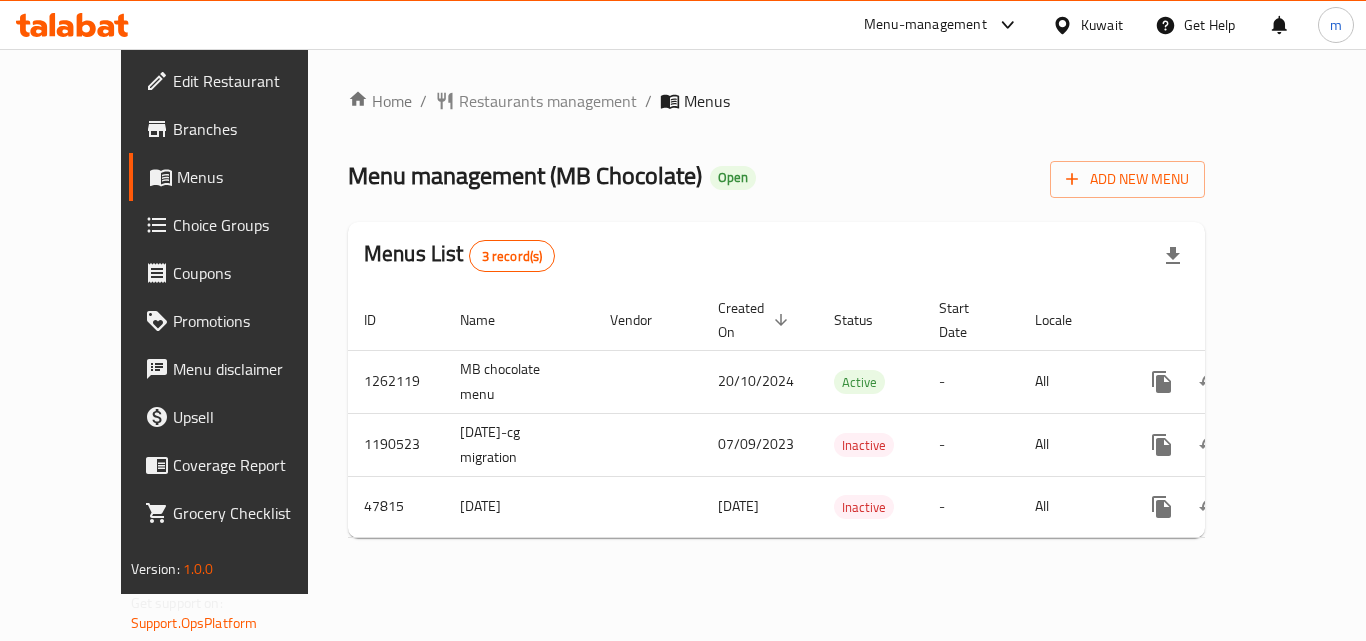 click on "Home / Restaurants management / Menus Menu management ( MB Chocolate )  Open Add New Menu Menus List   3 record(s) ID Name Vendor Created On sorted descending Status Start Date Locale Actions 1262119 MB chocolate menu 20/10/2024 Active - All 1190523 8-12-2019-cg migration 07/09/2023 Inactive - All 47815 8-12-2019 08/12/2019 Inactive - All" at bounding box center (776, 321) 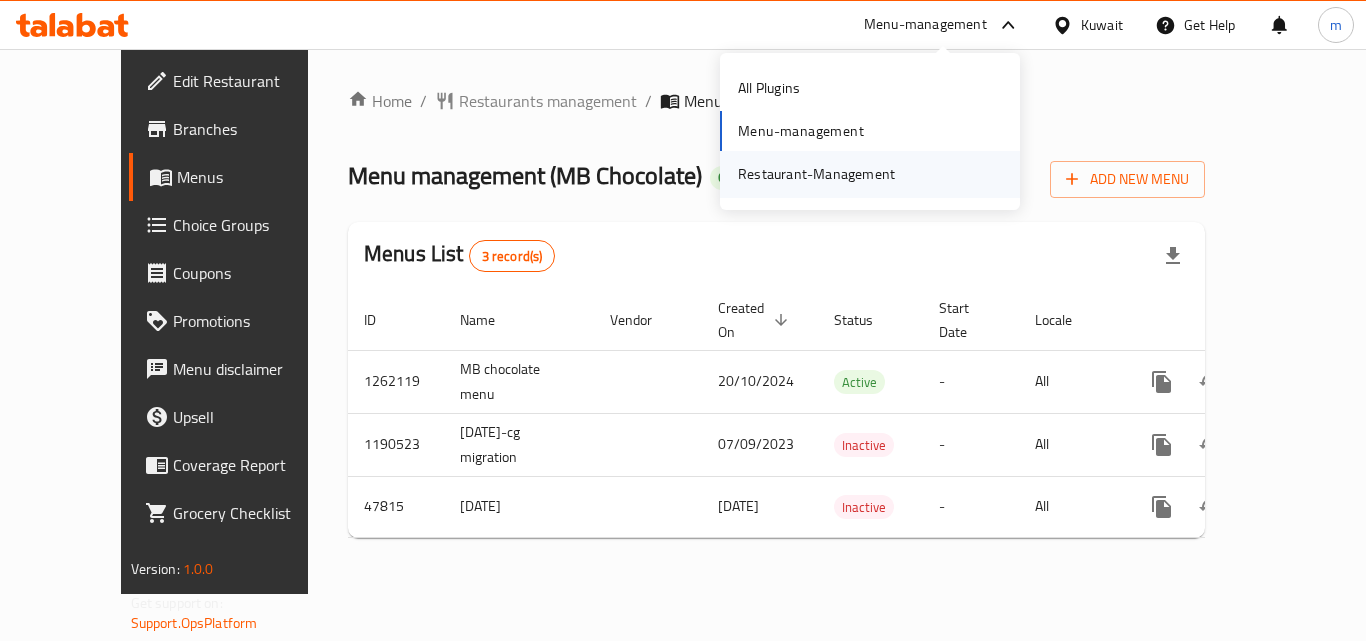 click on "Restaurant-Management" at bounding box center [816, 174] 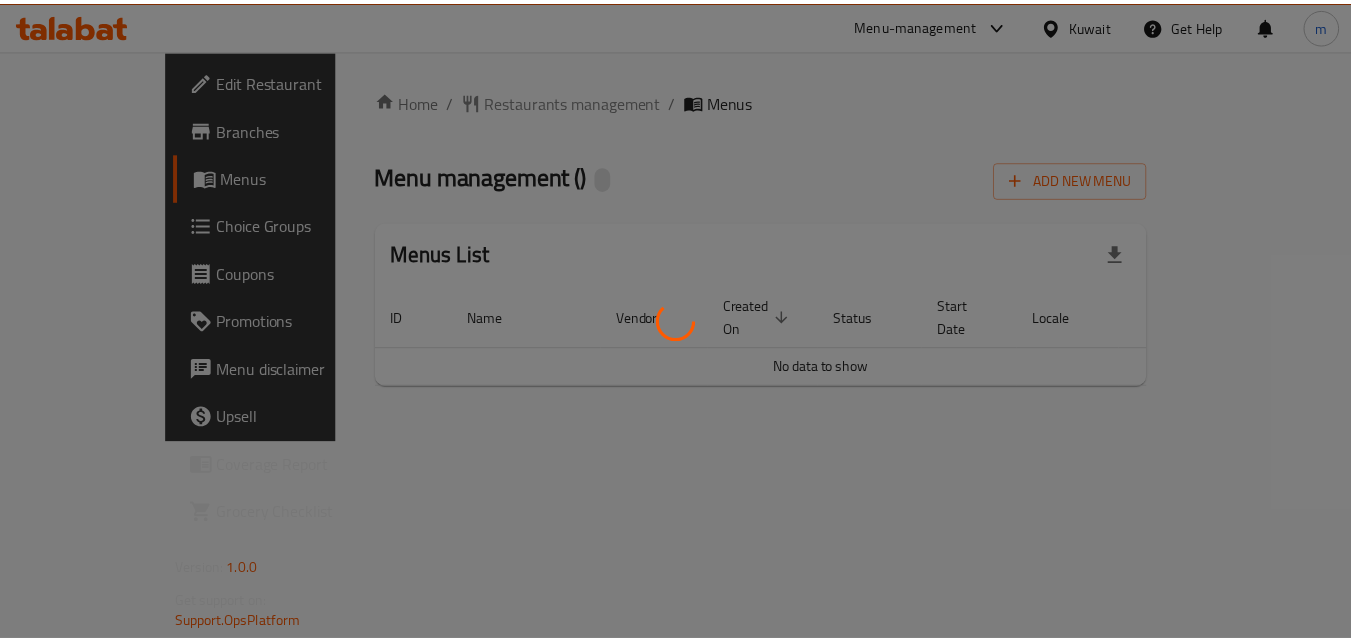 scroll, scrollTop: 0, scrollLeft: 0, axis: both 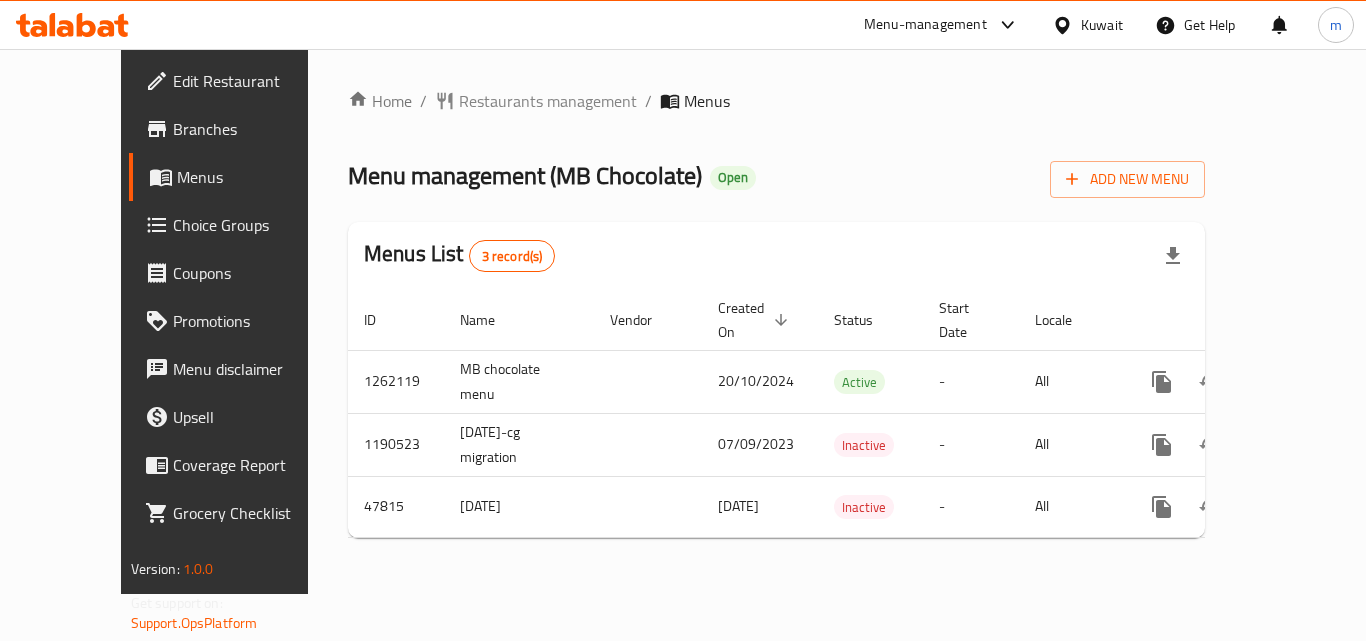 click 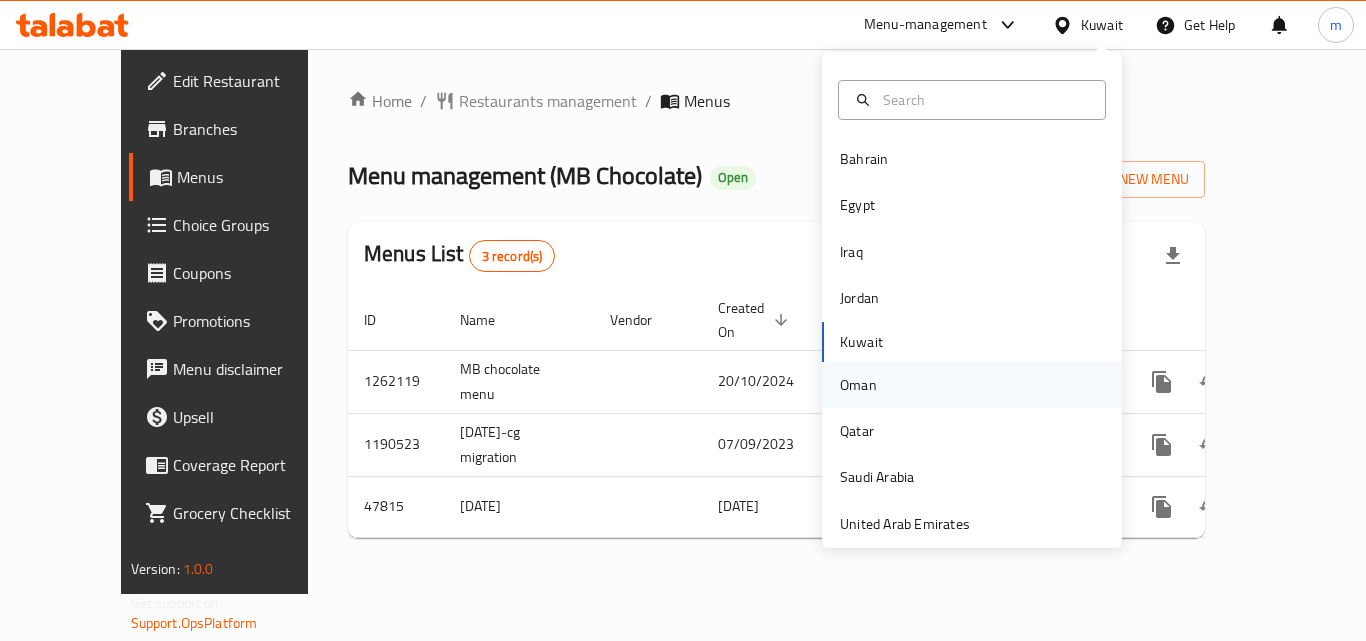 click on "Oman" at bounding box center [858, 385] 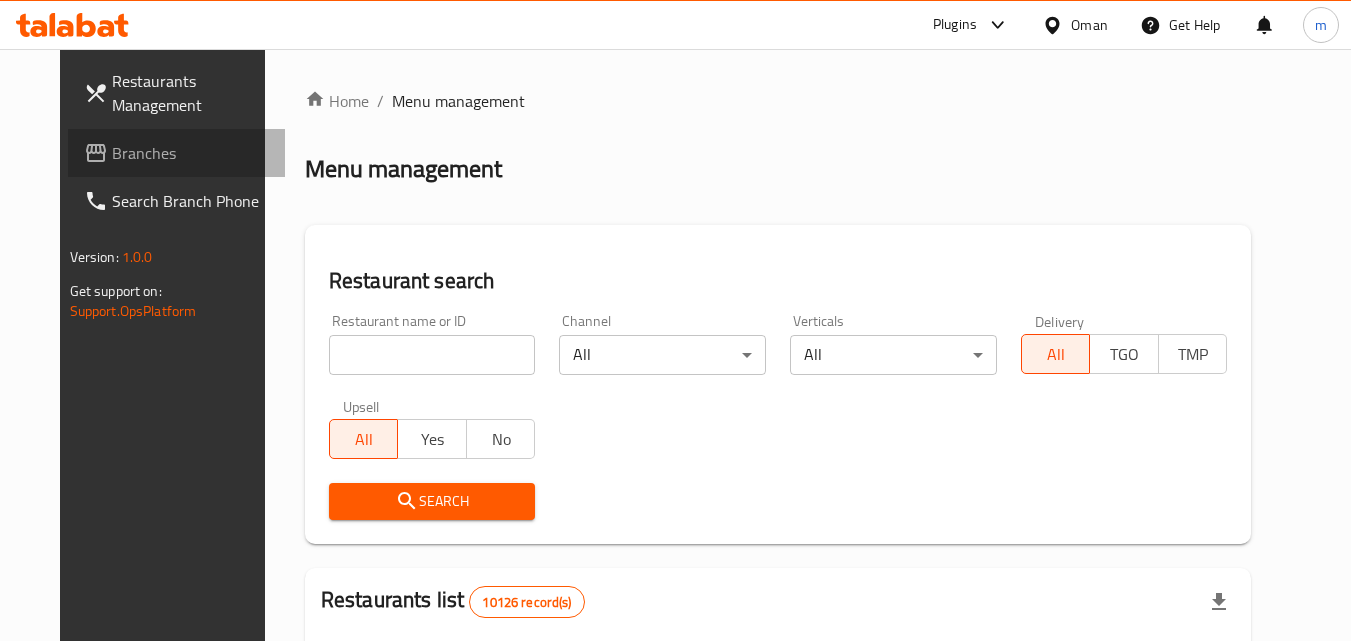 click on "Branches" at bounding box center (191, 153) 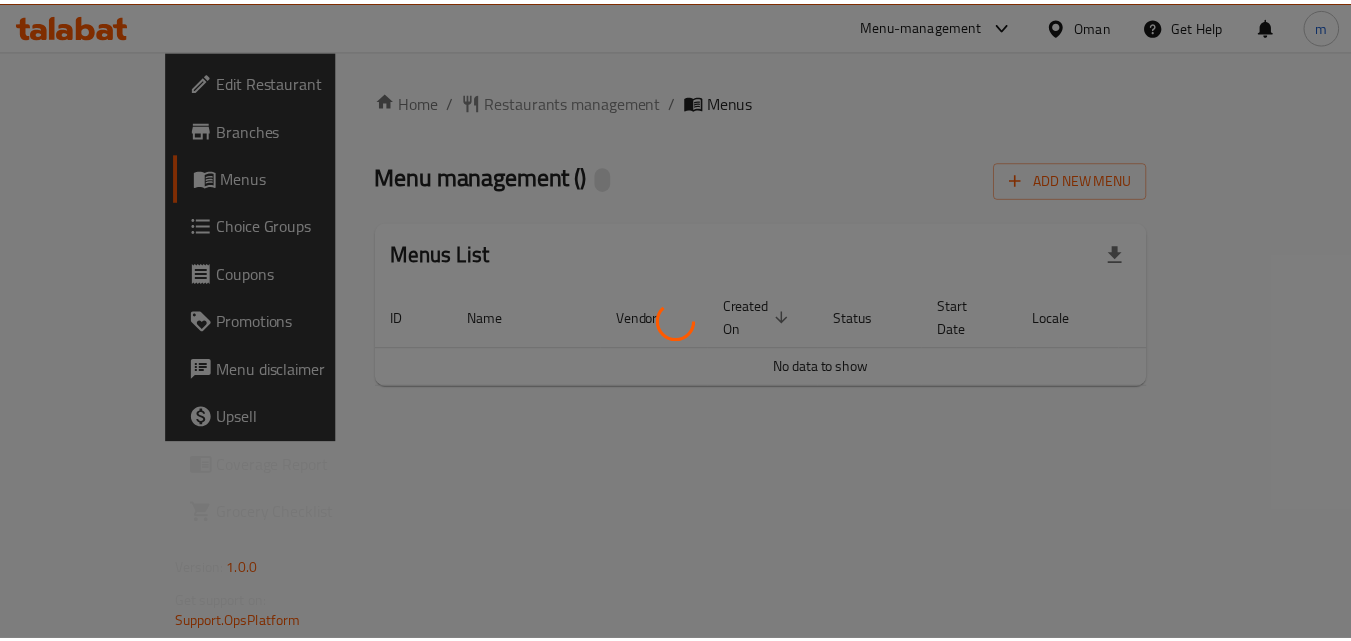 scroll, scrollTop: 0, scrollLeft: 0, axis: both 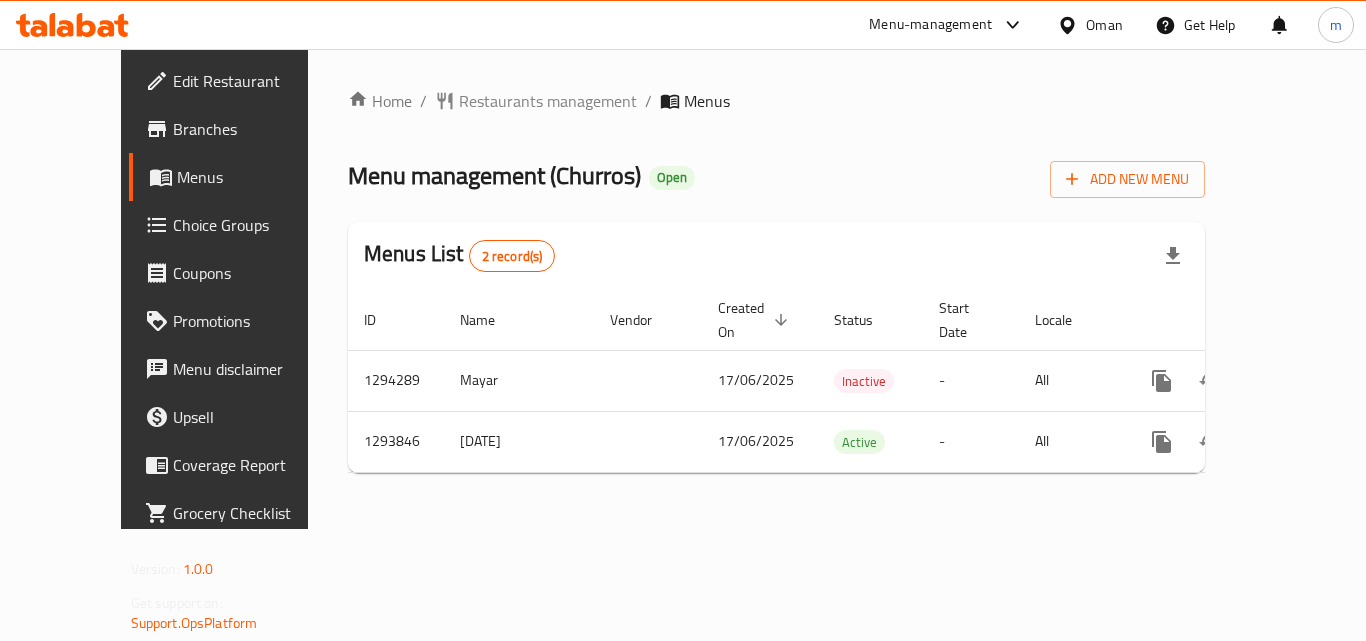 click on "Oman" at bounding box center [1090, 25] 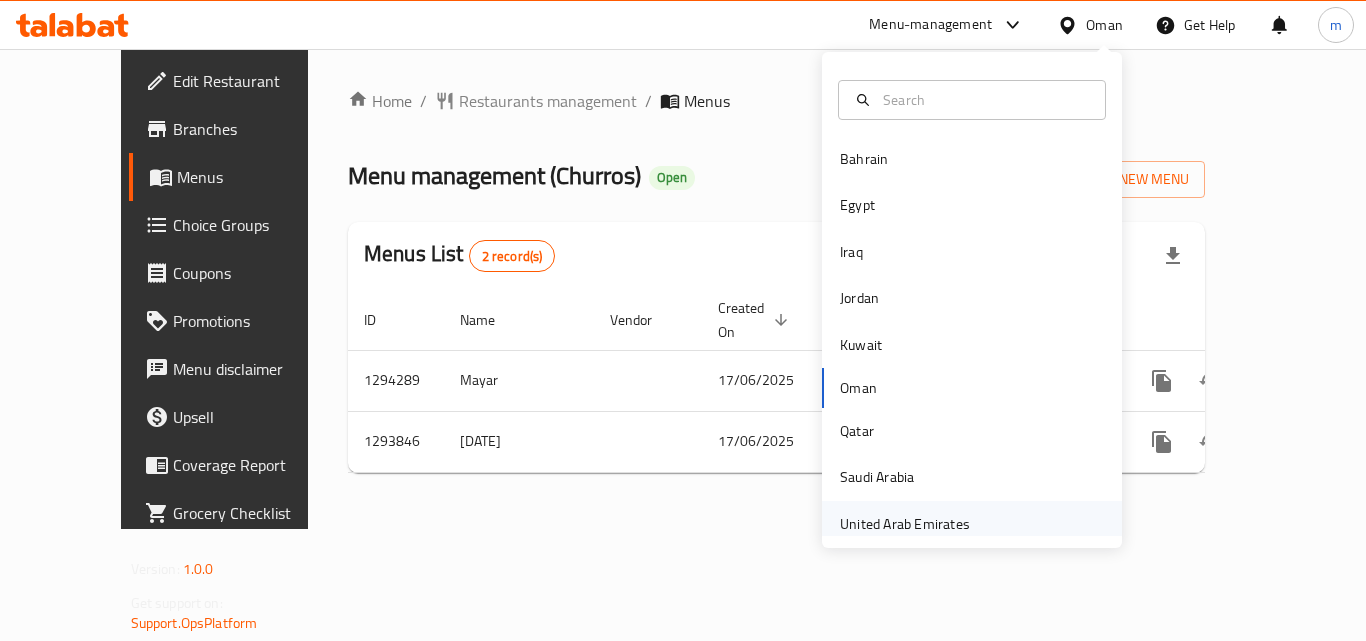 click on "United Arab Emirates" at bounding box center [905, 524] 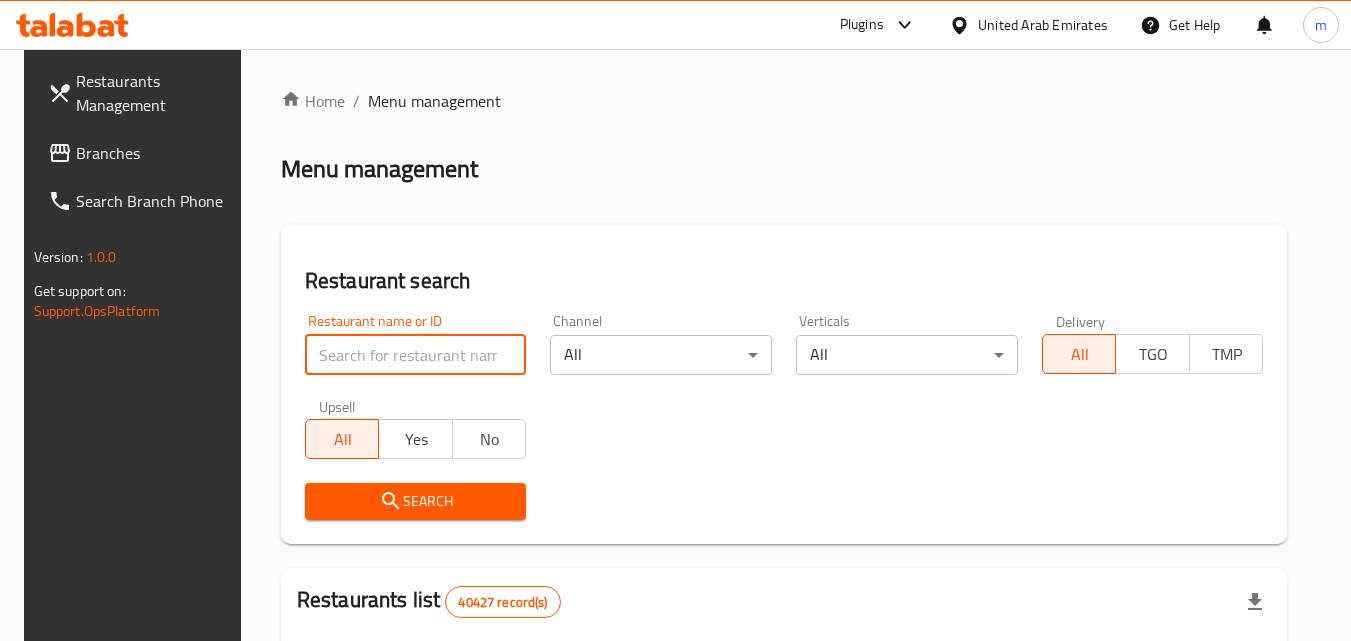 click at bounding box center [416, 355] 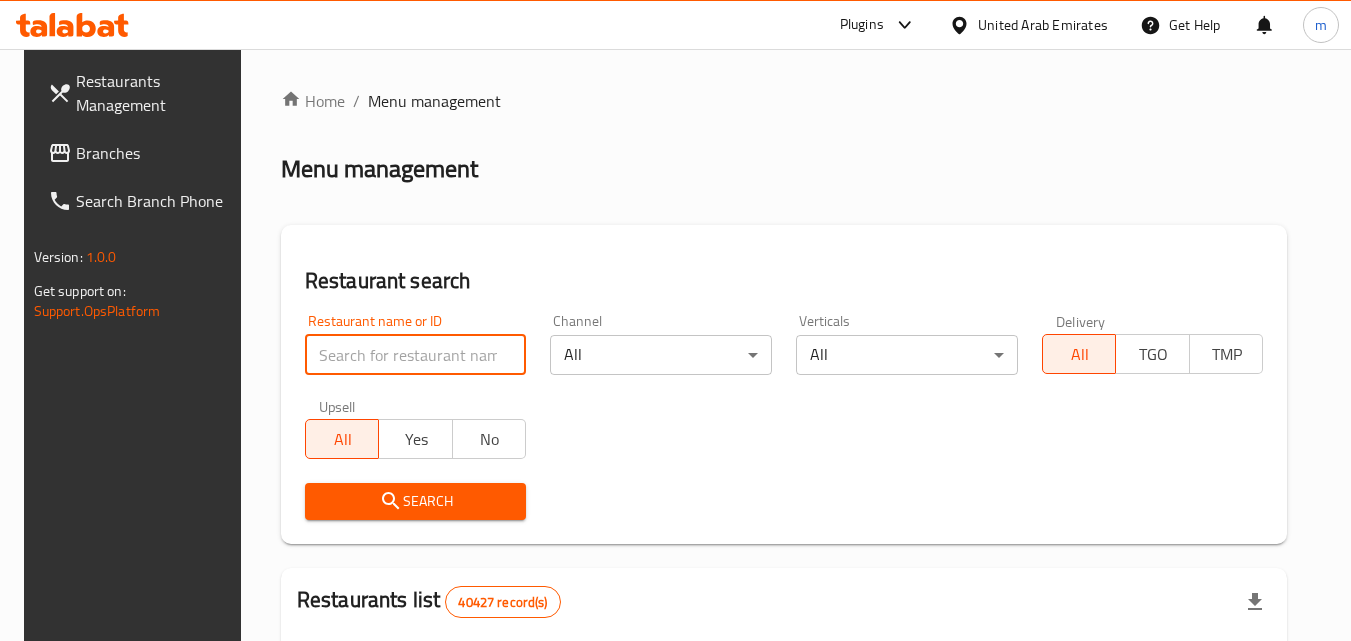 paste on "767347" 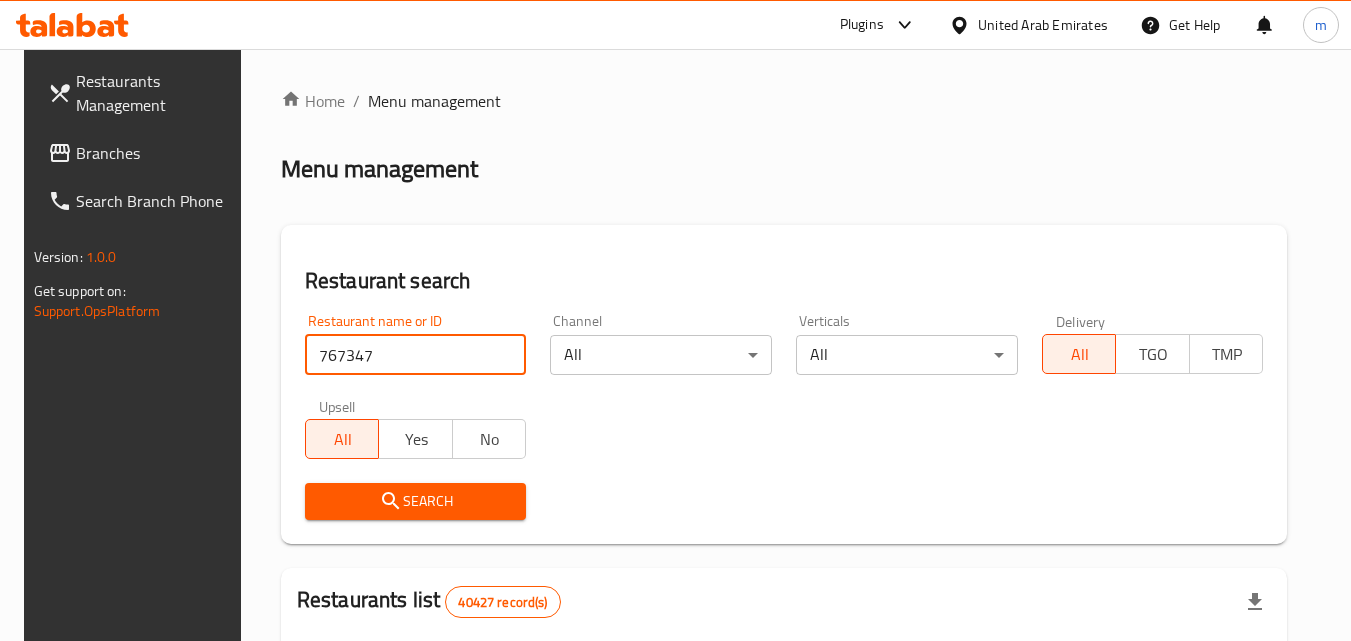 type on "767347" 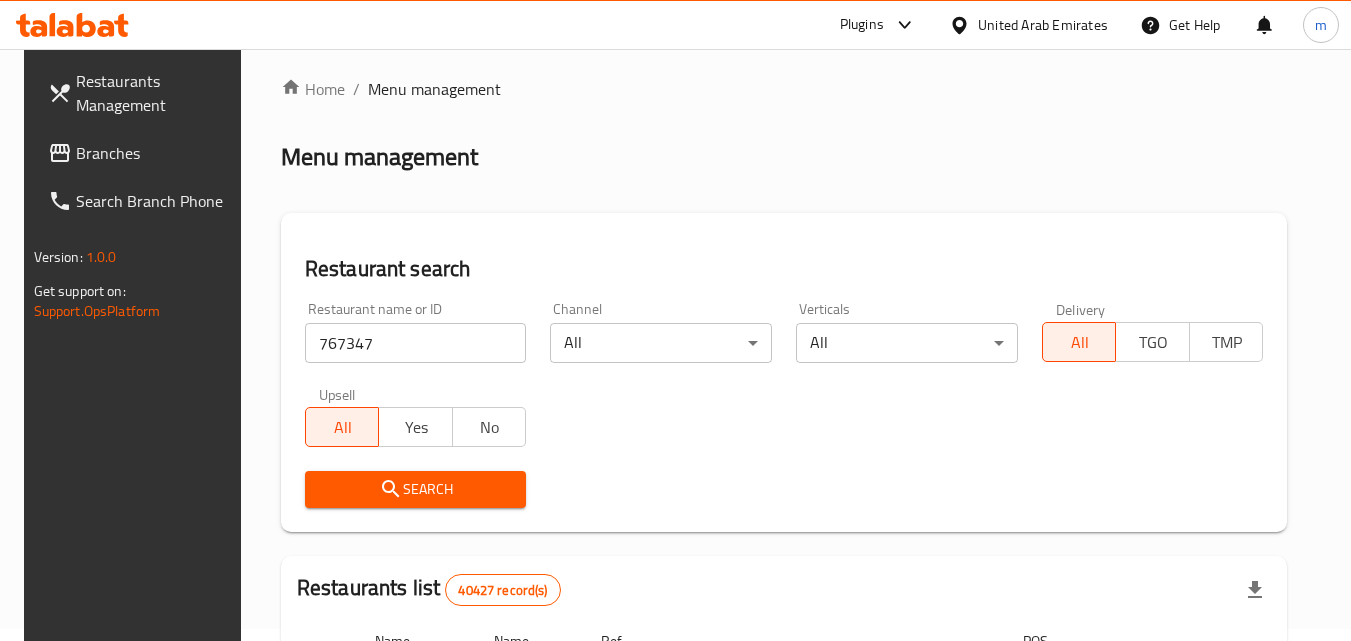 scroll, scrollTop: 0, scrollLeft: 0, axis: both 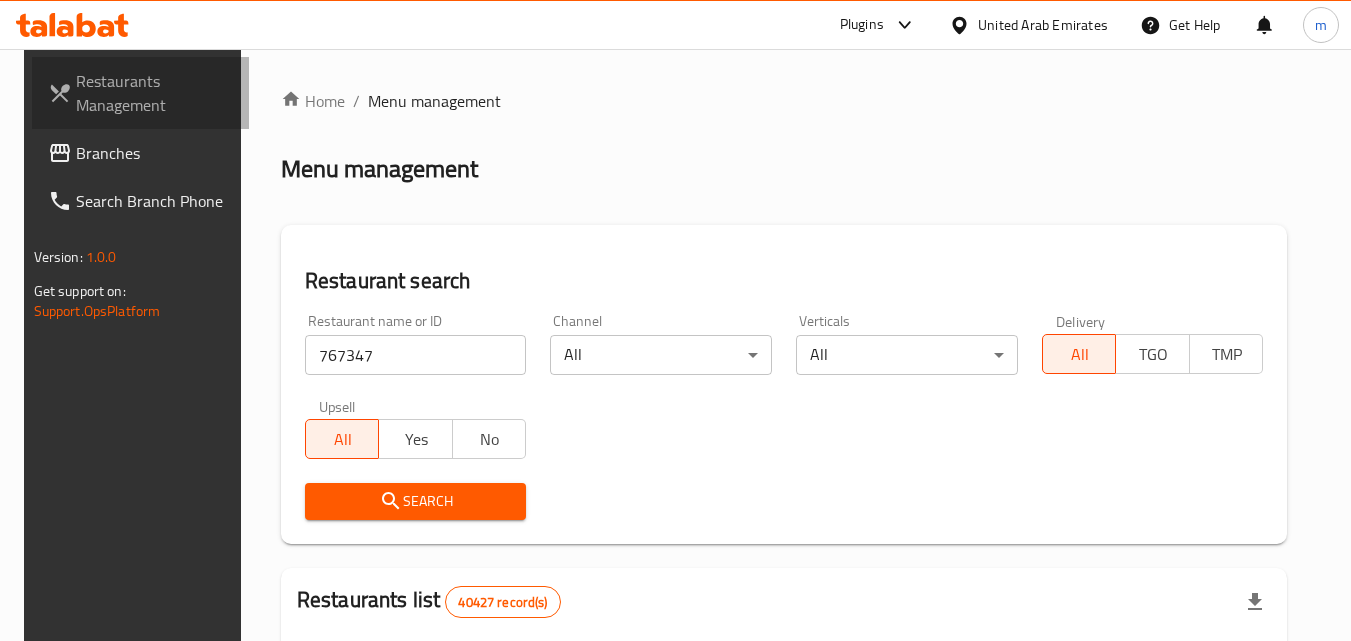 click on "Restaurants Management" at bounding box center [155, 93] 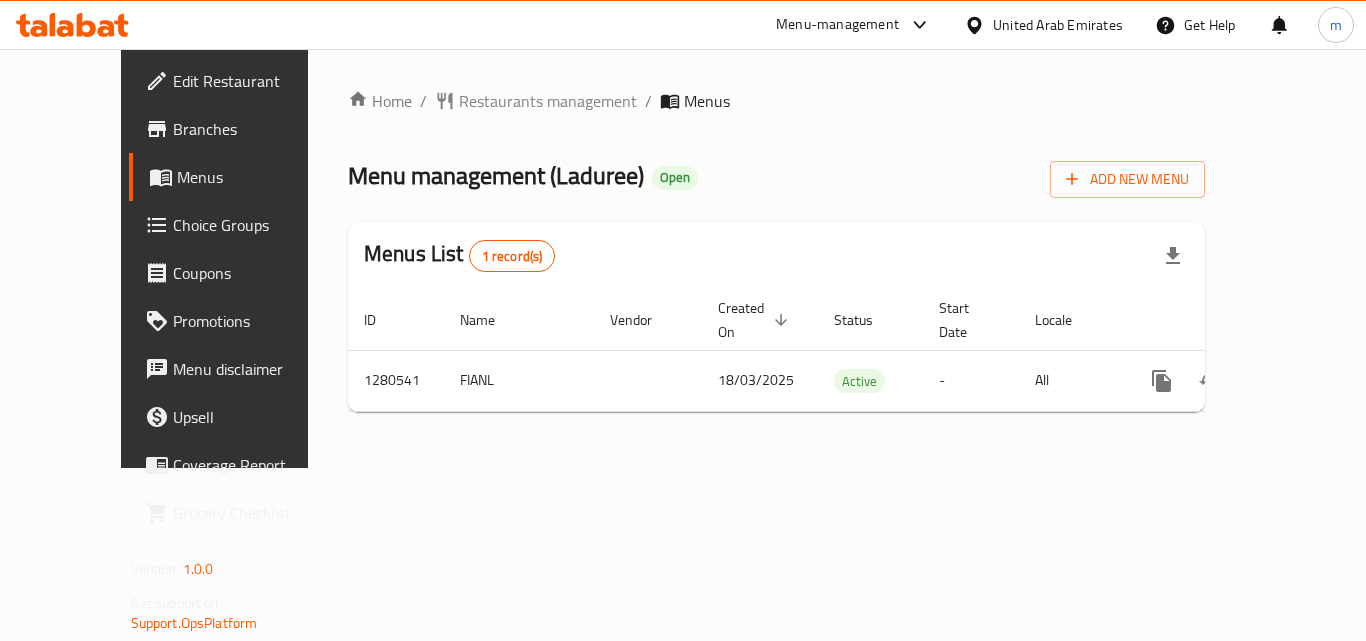 scroll, scrollTop: 0, scrollLeft: 0, axis: both 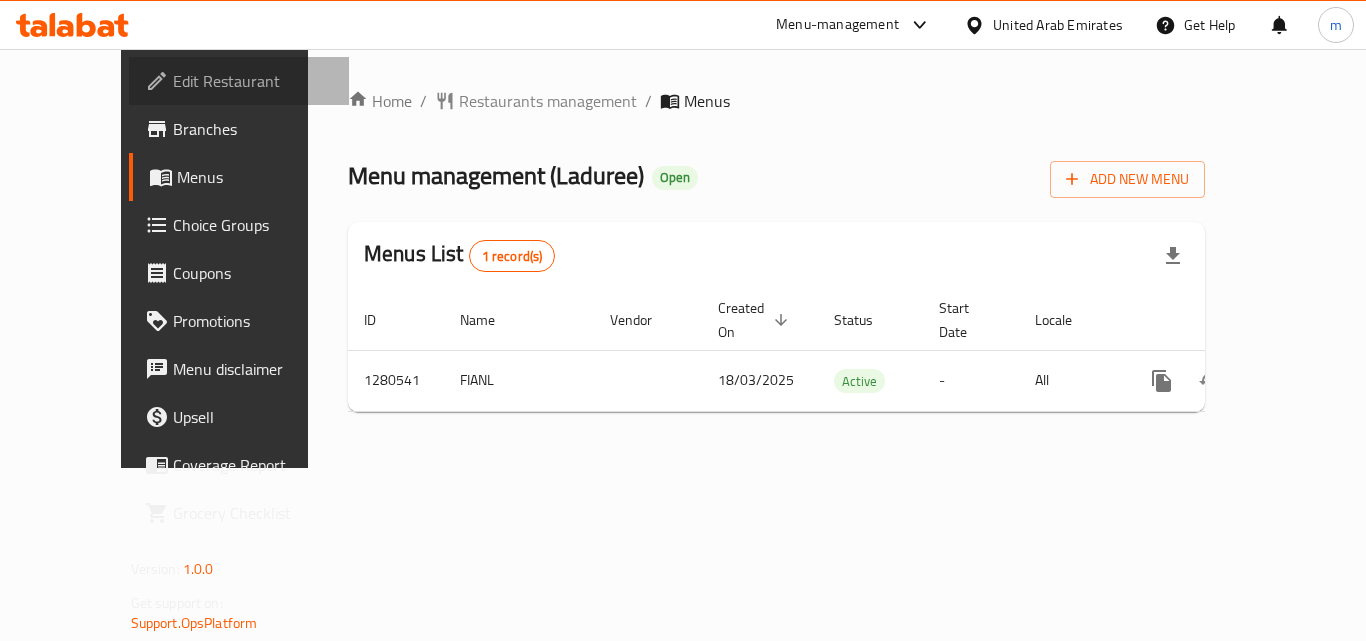 click on "Edit Restaurant" at bounding box center [253, 81] 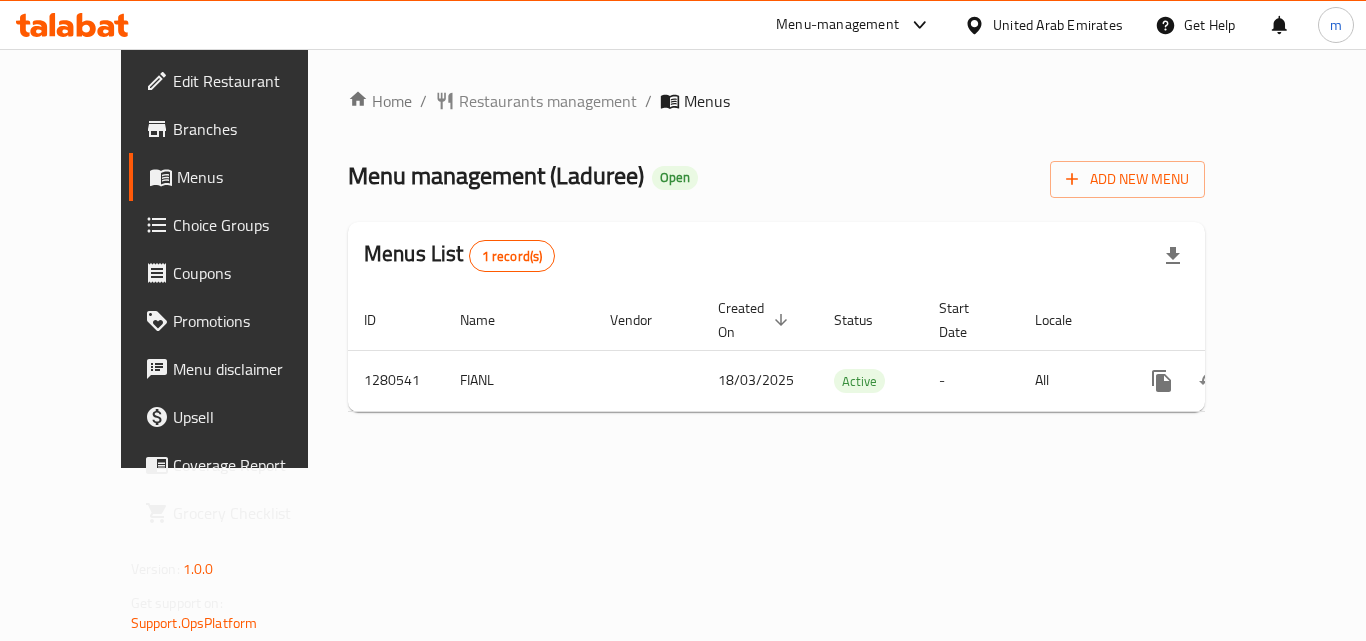 scroll, scrollTop: 0, scrollLeft: 0, axis: both 